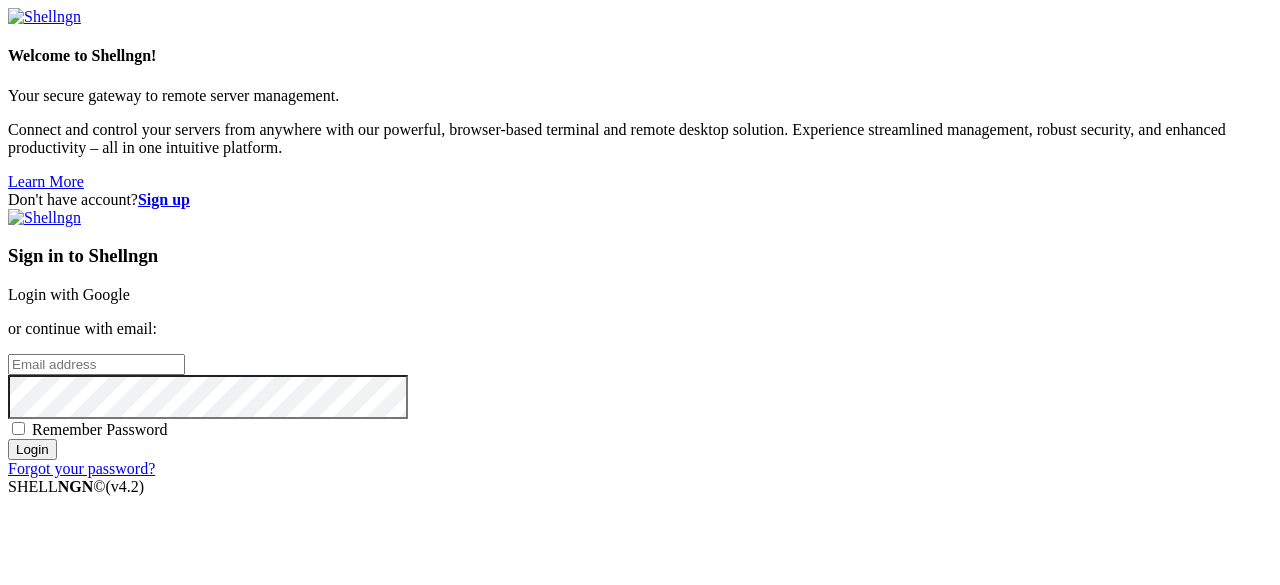 scroll, scrollTop: 0, scrollLeft: 0, axis: both 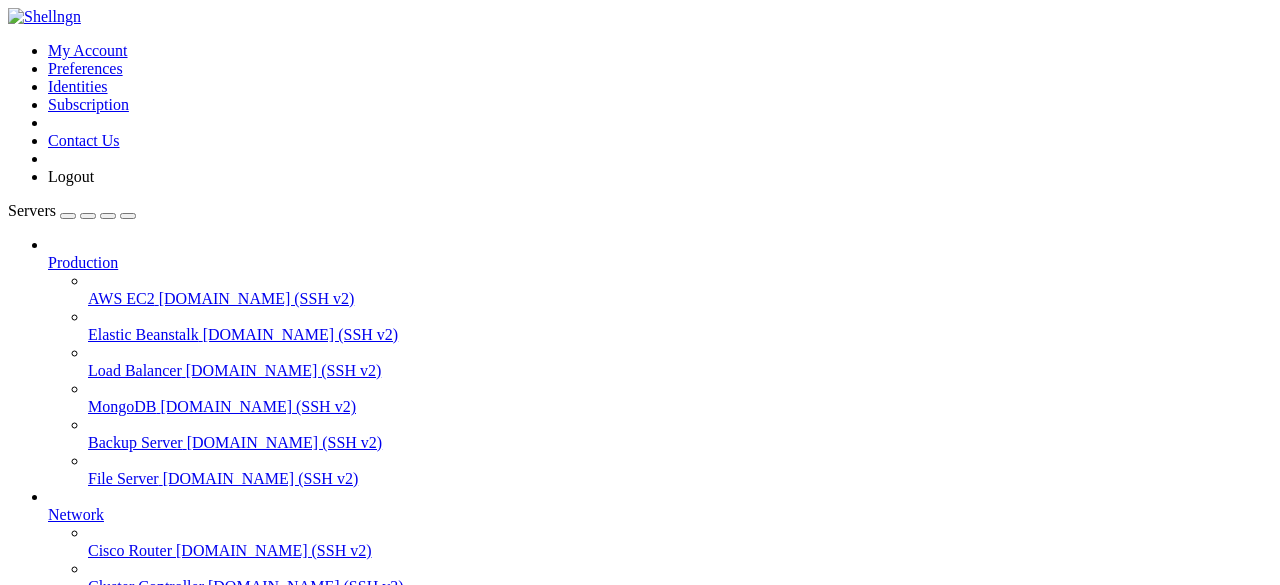 click on "[TECHNICAL_ID] (SSH v2)" at bounding box center [239, 730] 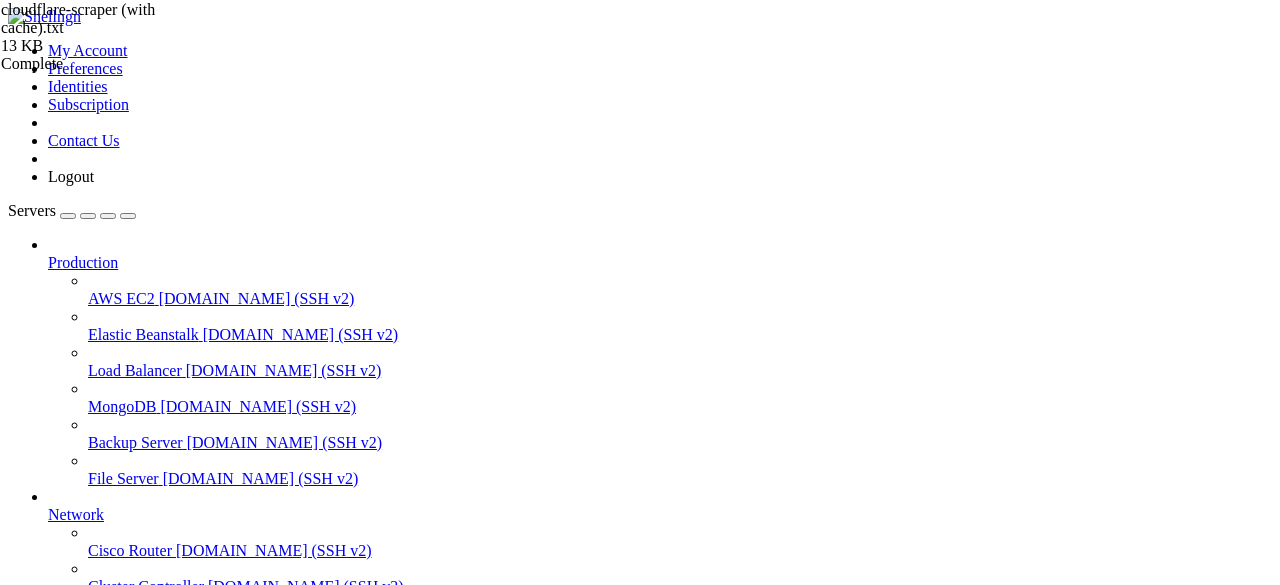 click on "Name Size Modified Perm.
  .. d---------   cloudflare-scraper (with cache).txt 13 KB [DATE] 8:22:08 PM -[PERSON_NAME]-
  ecosystem.config.js 556 Bytes [DATE] 4:29:29 PM -[PERSON_NAME]-
  systemctl enable xvfbsystemctl start xvfbsystemctl status xvfb 401 Bytes [DATE] 4:32:34 PM -rw-r--r--
  turnstile.py 17 KB [DATE] 4:27:32 PM -[PERSON_NAME]-" at bounding box center (640, 1476) 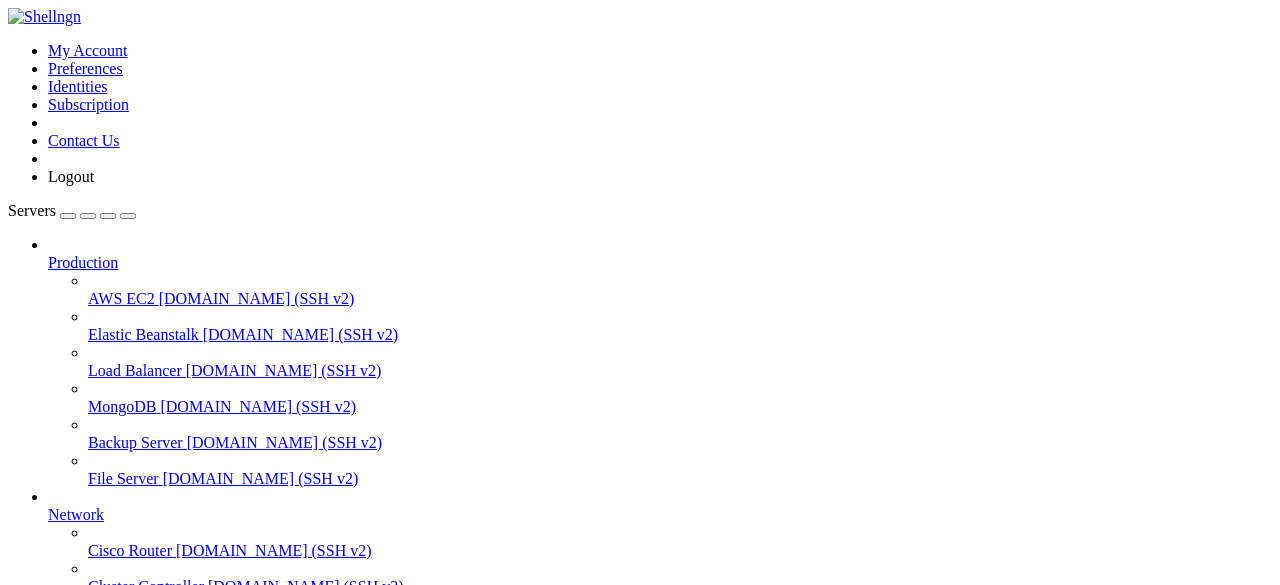 scroll, scrollTop: 0, scrollLeft: 0, axis: both 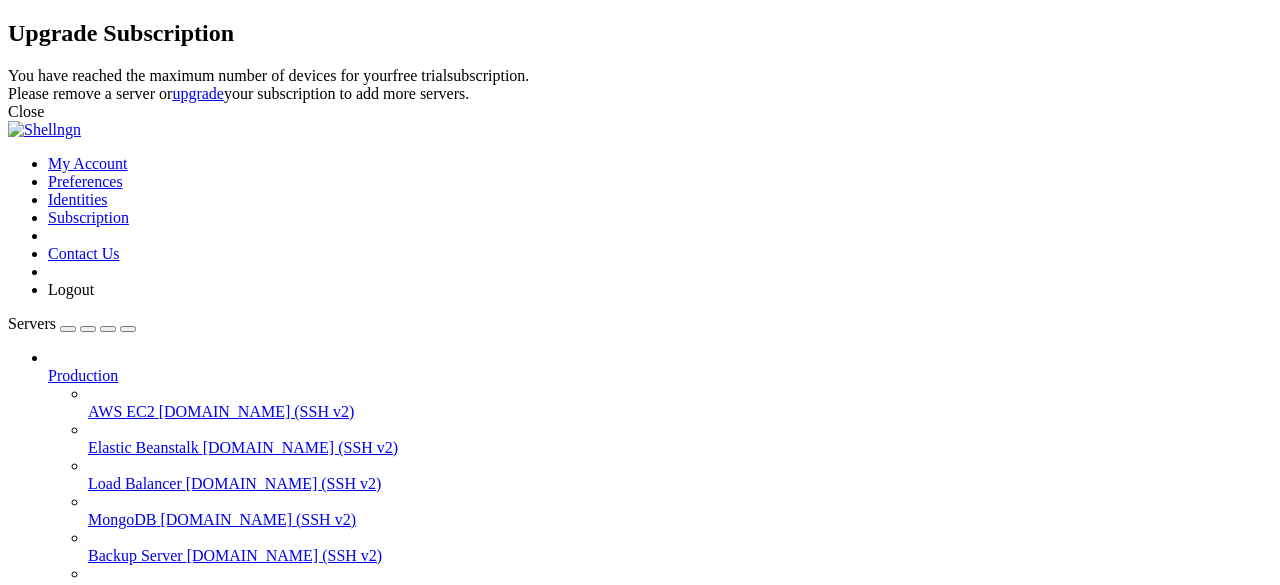 click on "Close" at bounding box center (640, 112) 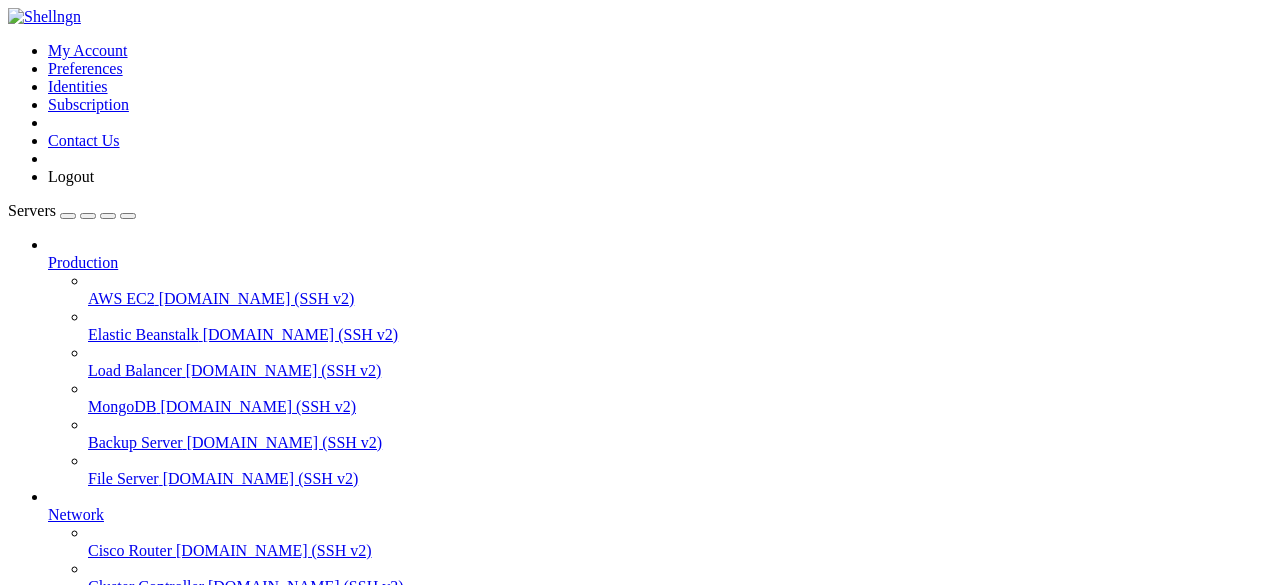 scroll, scrollTop: 274, scrollLeft: 0, axis: vertical 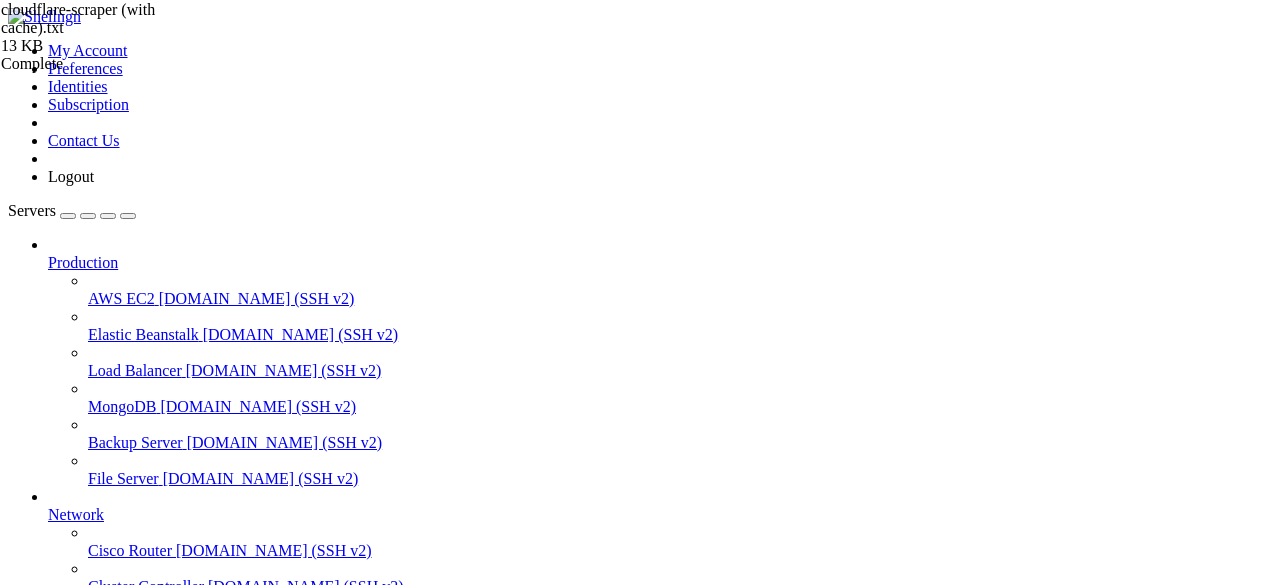 click on "  .." at bounding box center (18, 1274) 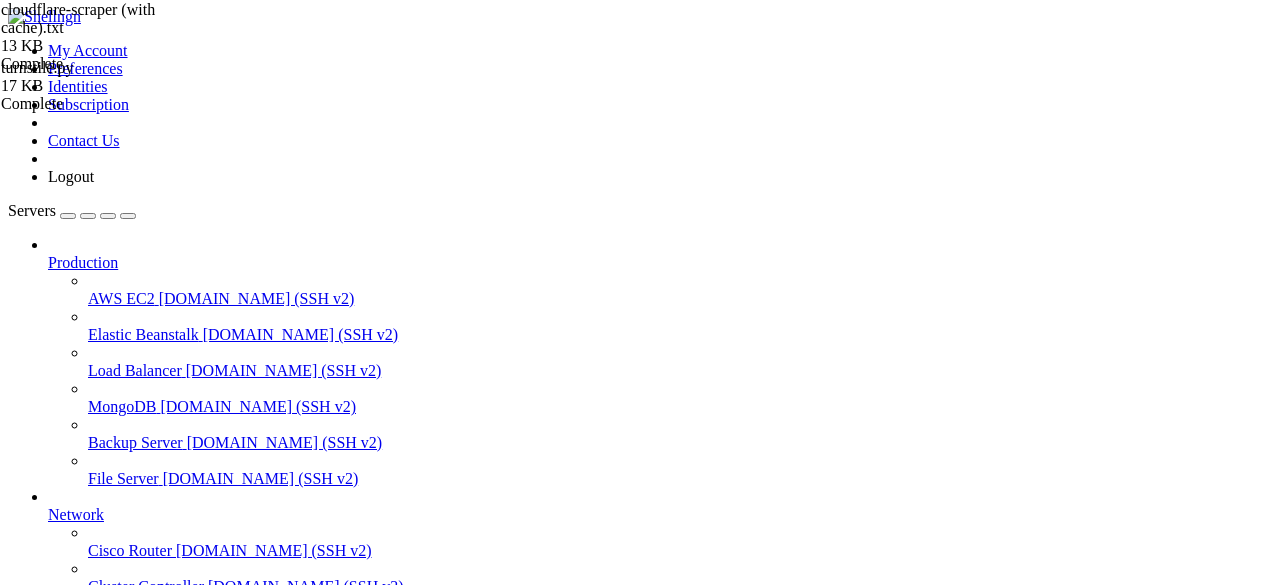click on "grow a garden
" at bounding box center [660, 808] 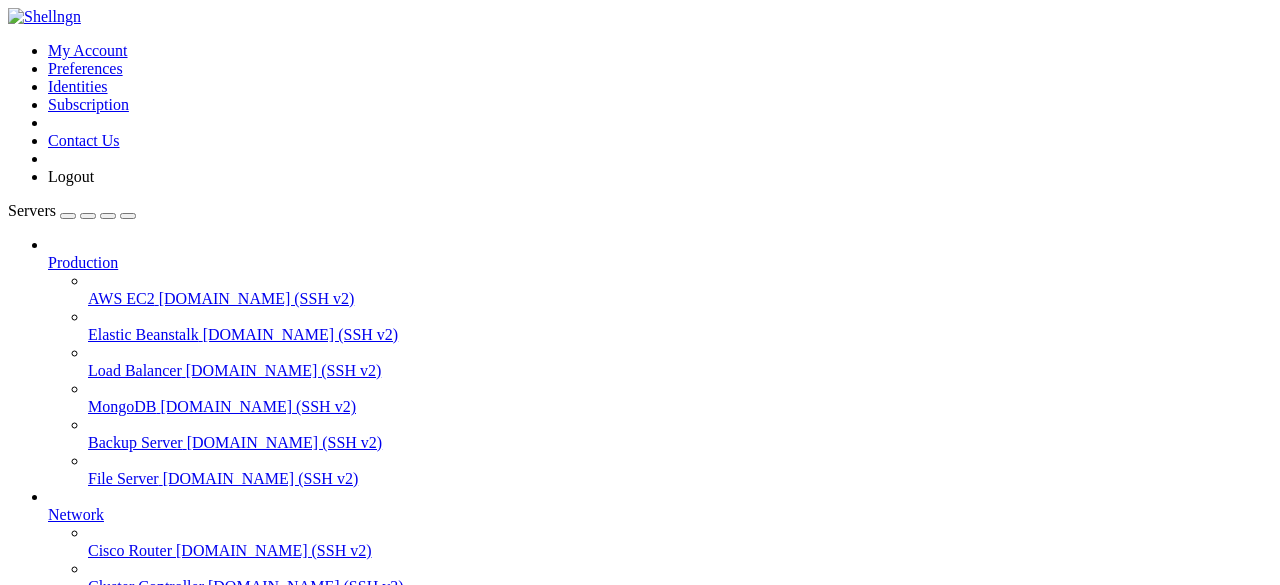click on "Open SFTP" at bounding box center [85, 942] 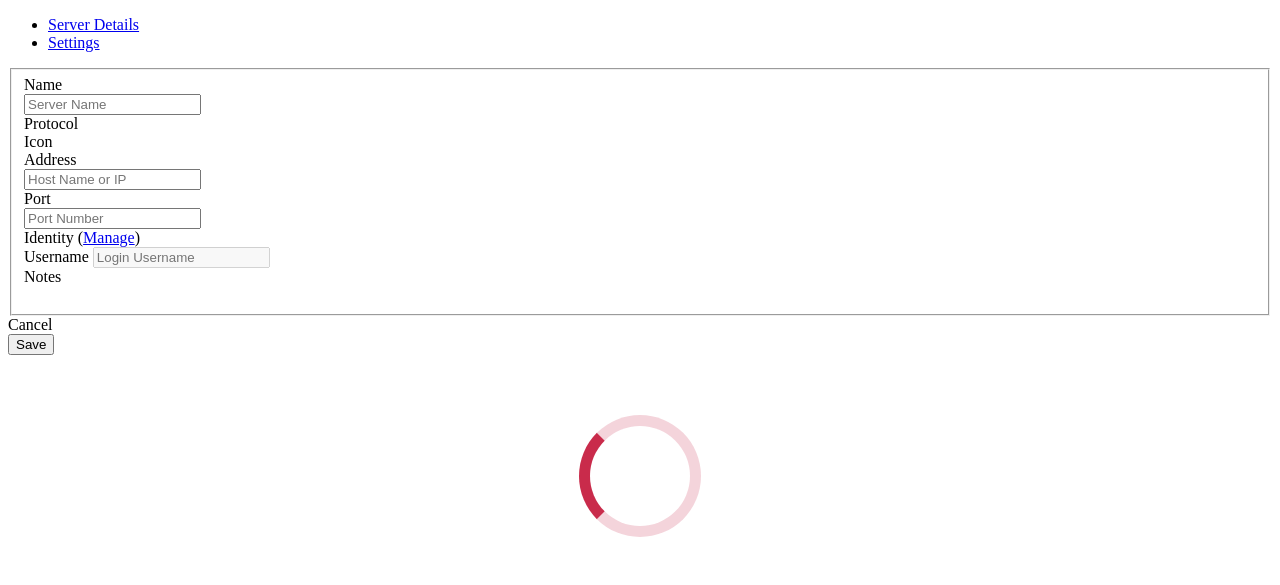 type on "grow a garden" 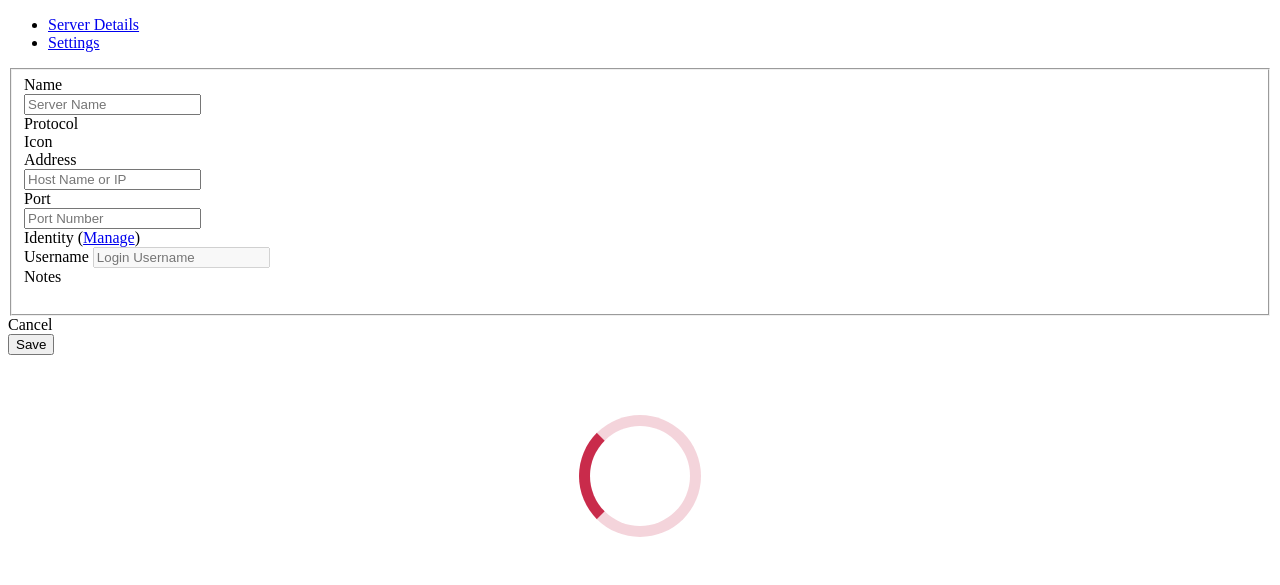 type on "[TECHNICAL_ID]" 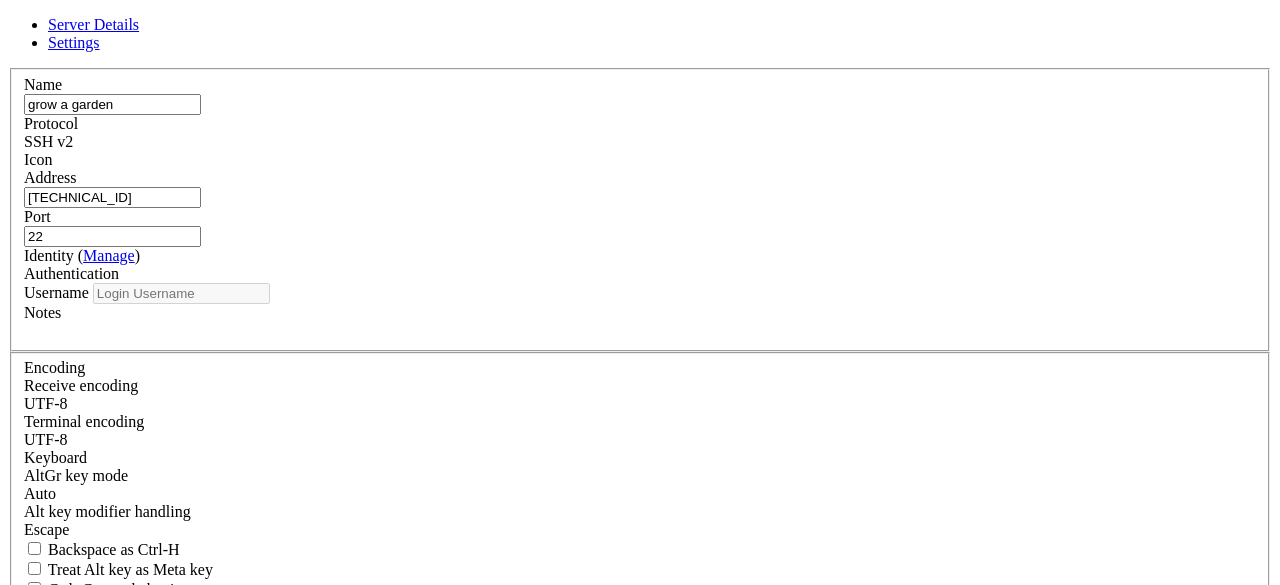 type on "root" 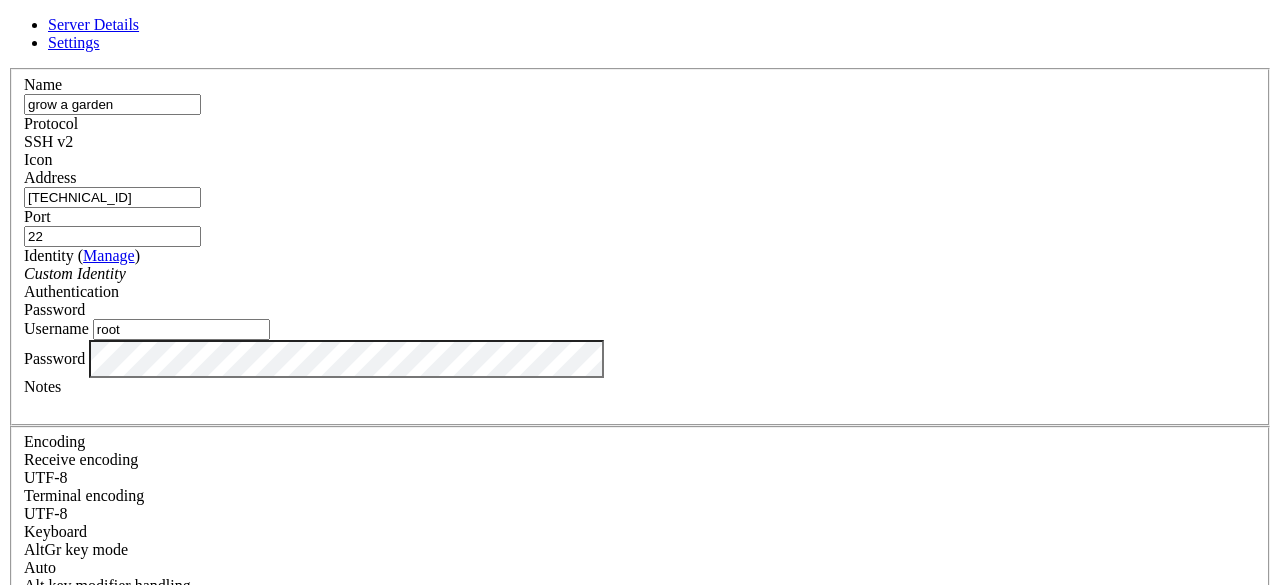 drag, startPoint x: 756, startPoint y: 205, endPoint x: 648, endPoint y: 205, distance: 108 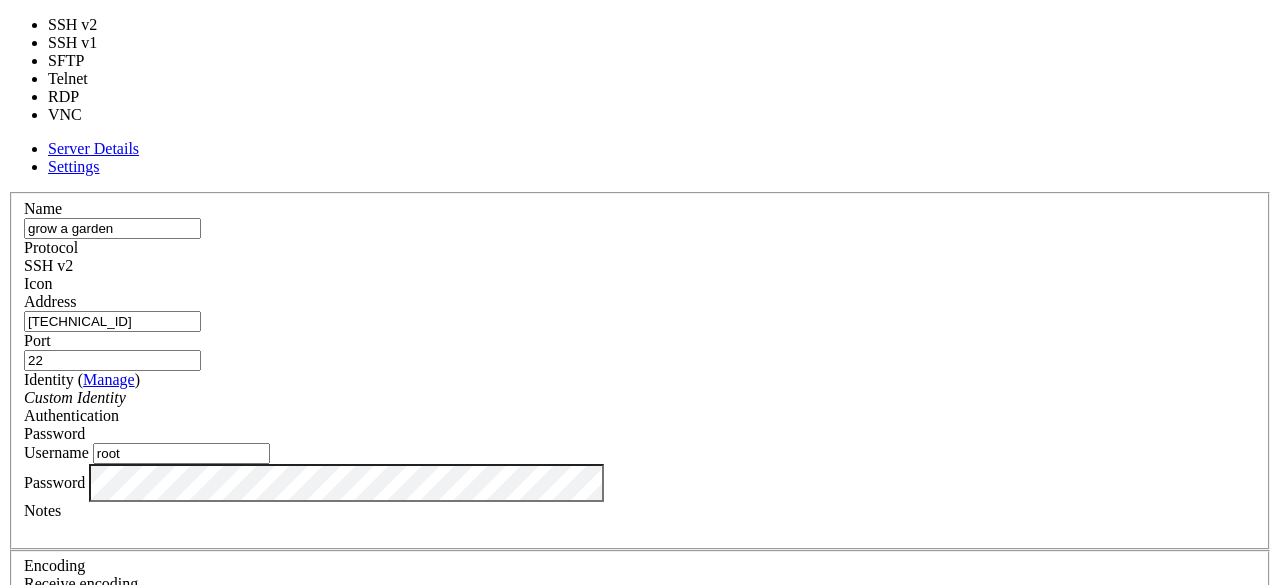 click on "SSH v2" at bounding box center [640, 266] 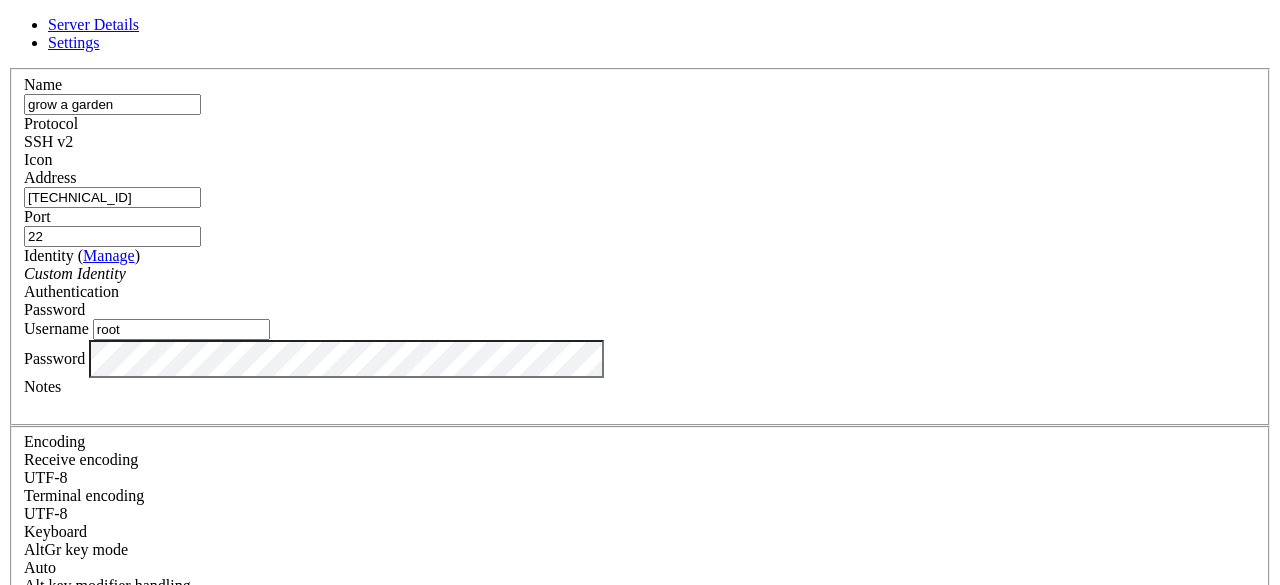 click on "Password" at bounding box center [54, 309] 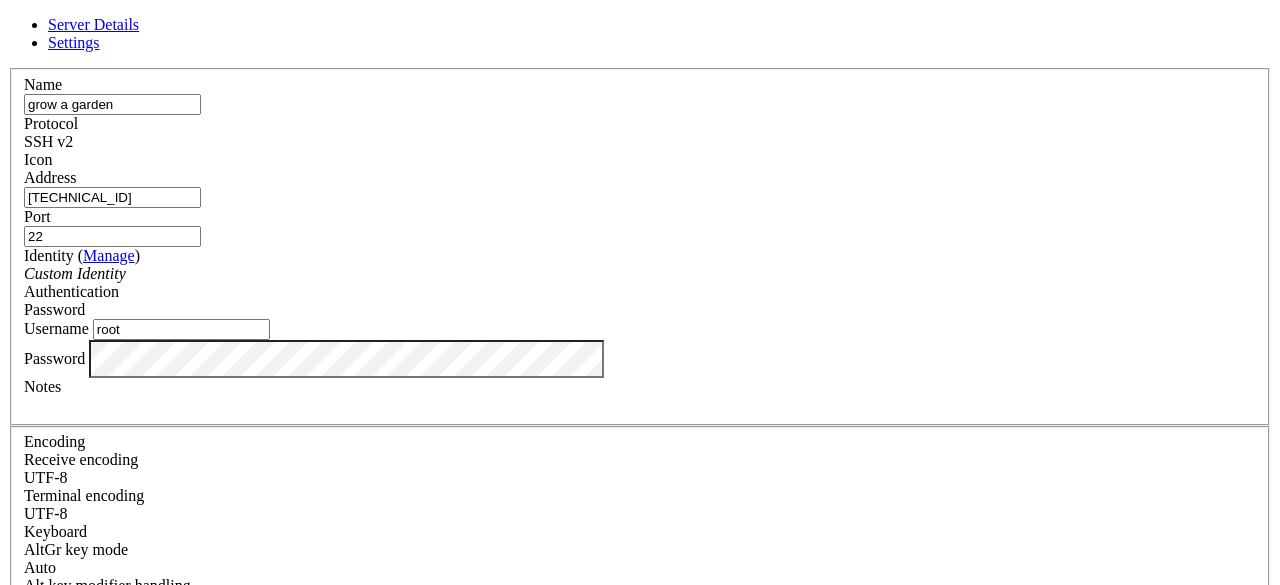 click on "Password" at bounding box center (54, 309) 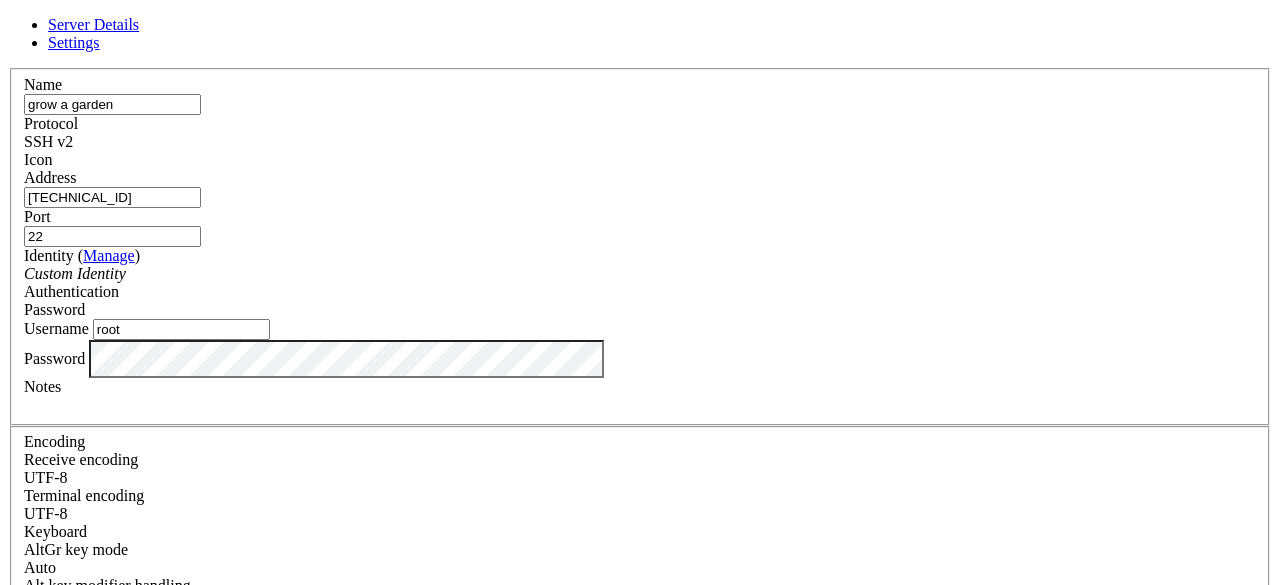 scroll, scrollTop: 60, scrollLeft: 0, axis: vertical 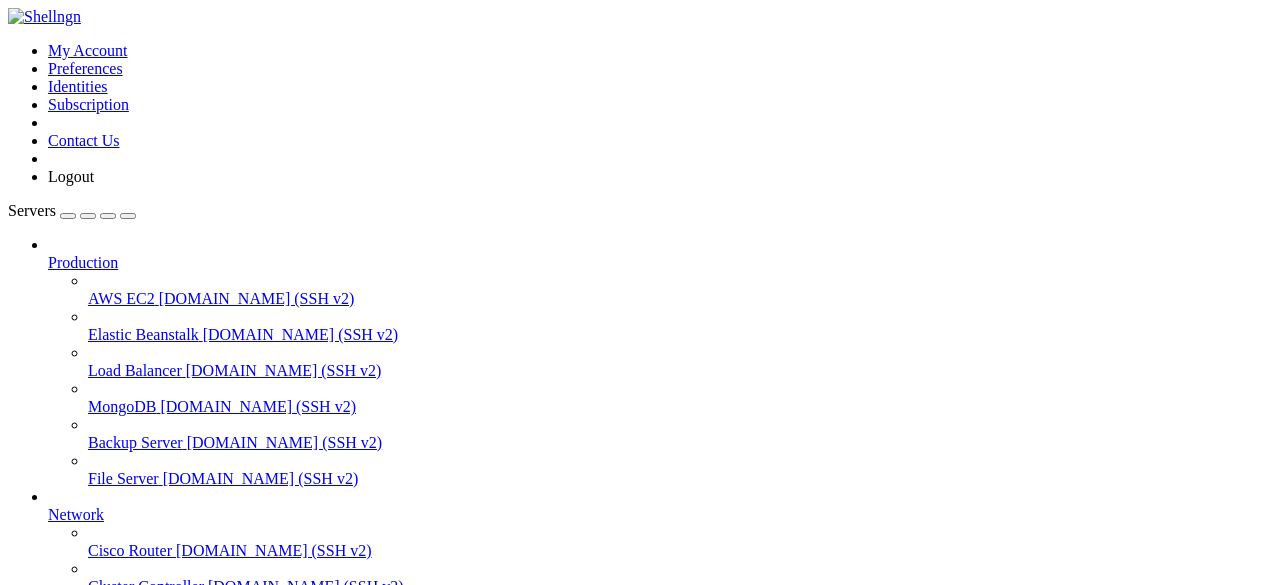 click on "grow a garden" at bounding box center (94, 730) 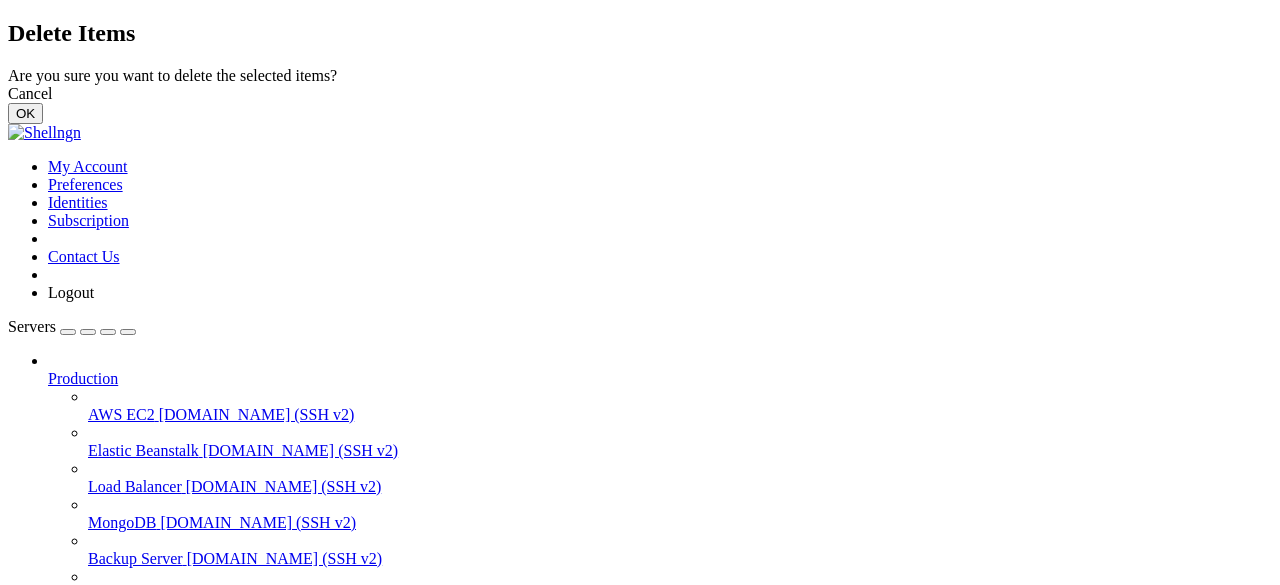 click on "OK" at bounding box center [25, 113] 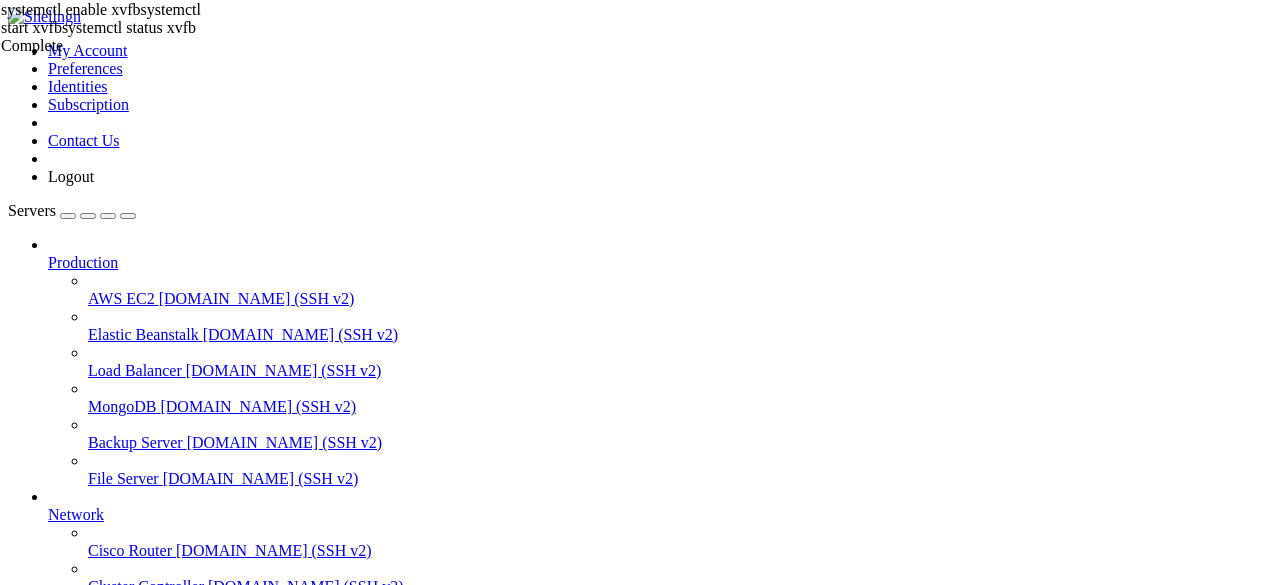 click on "Delete" at bounding box center [69, 1945] 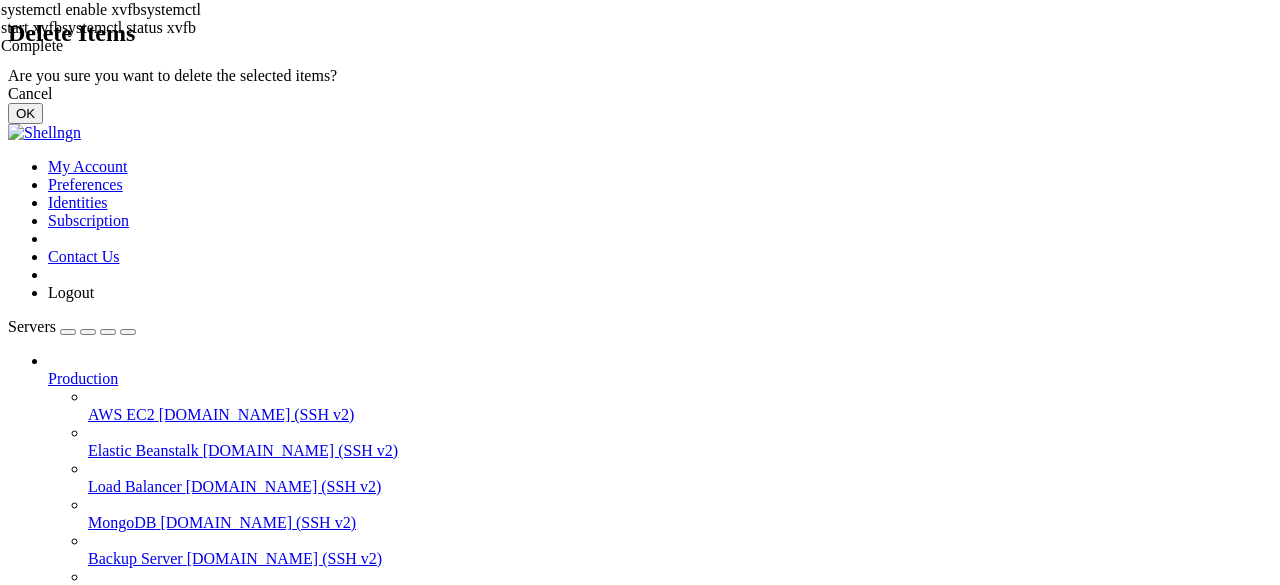 click on "OK" at bounding box center (25, 113) 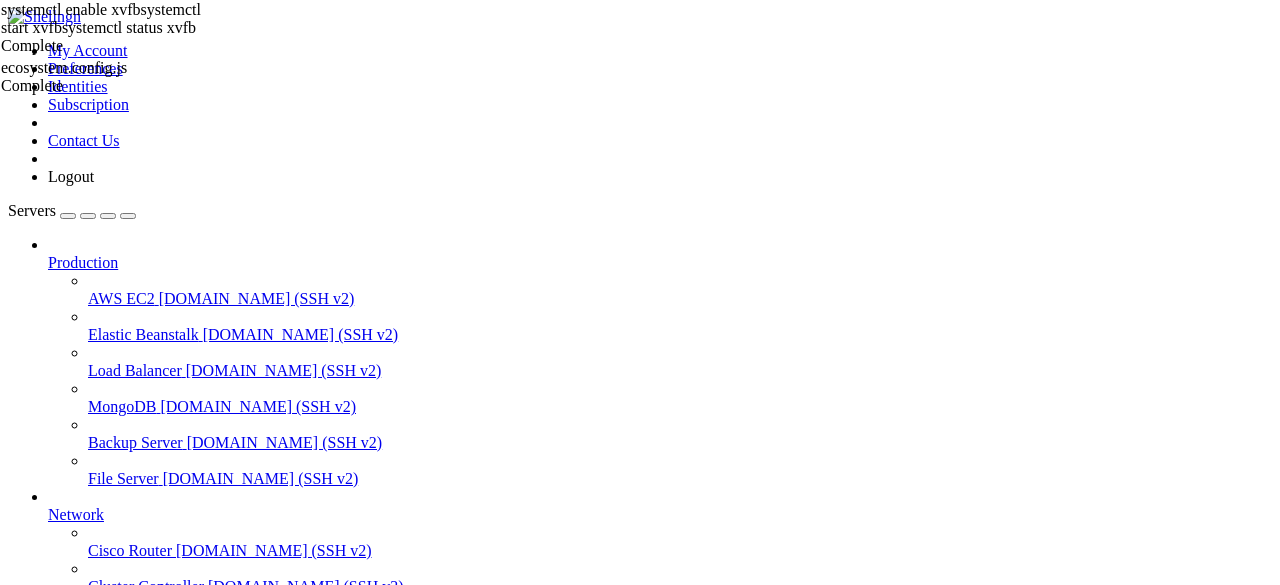 click on "Properties" at bounding box center [80, 1963] 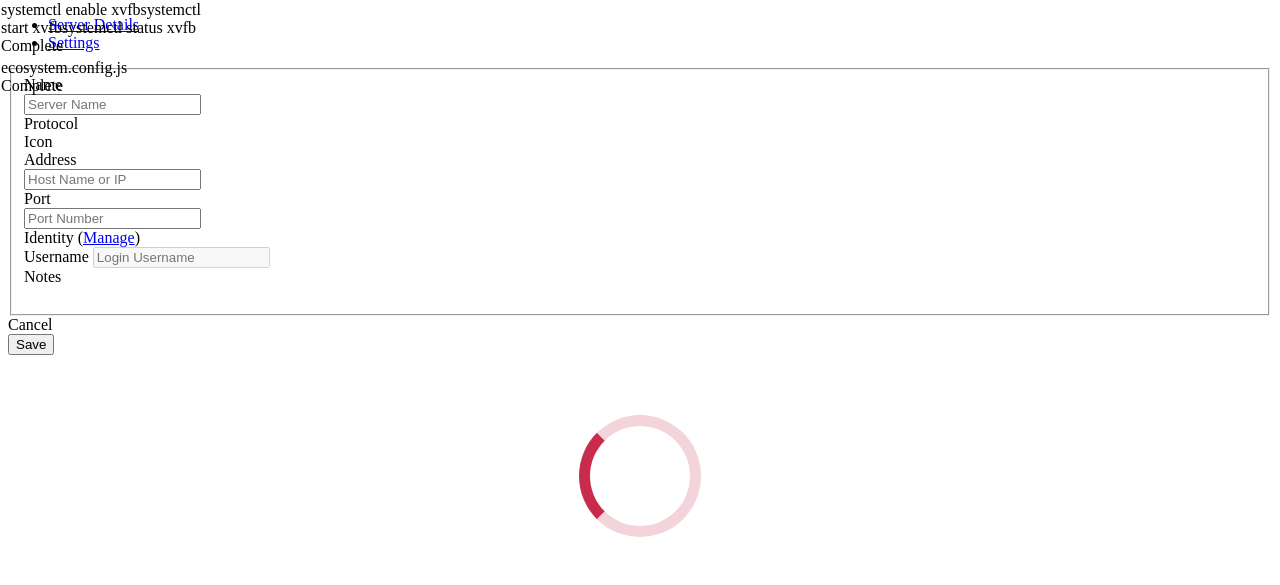 type on "grow a garden" 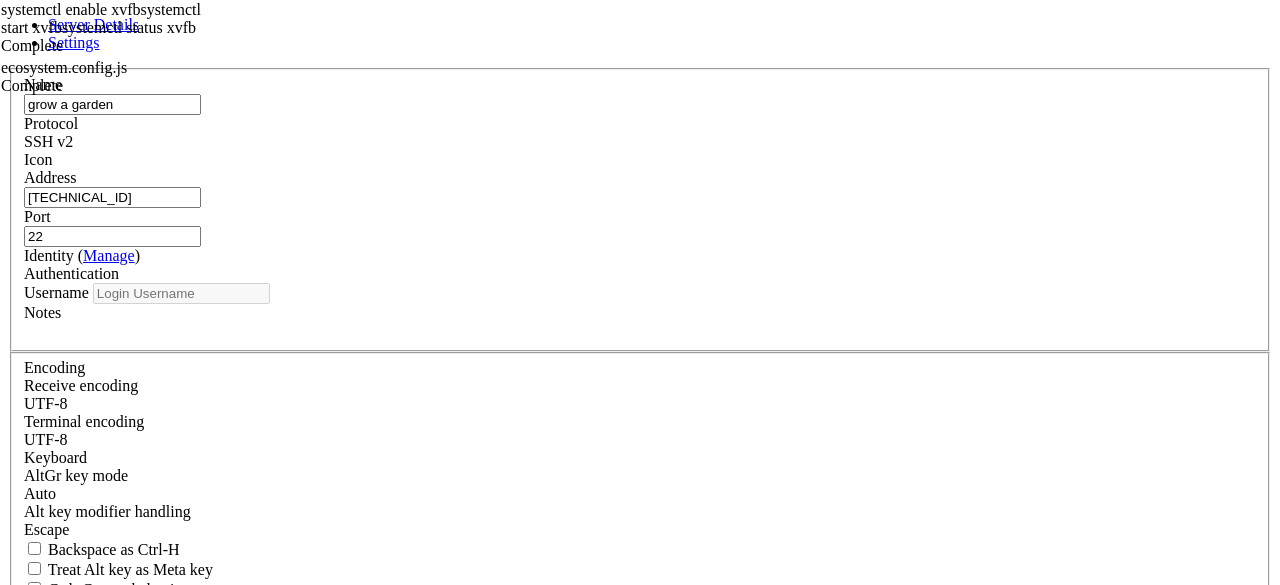 type on "root" 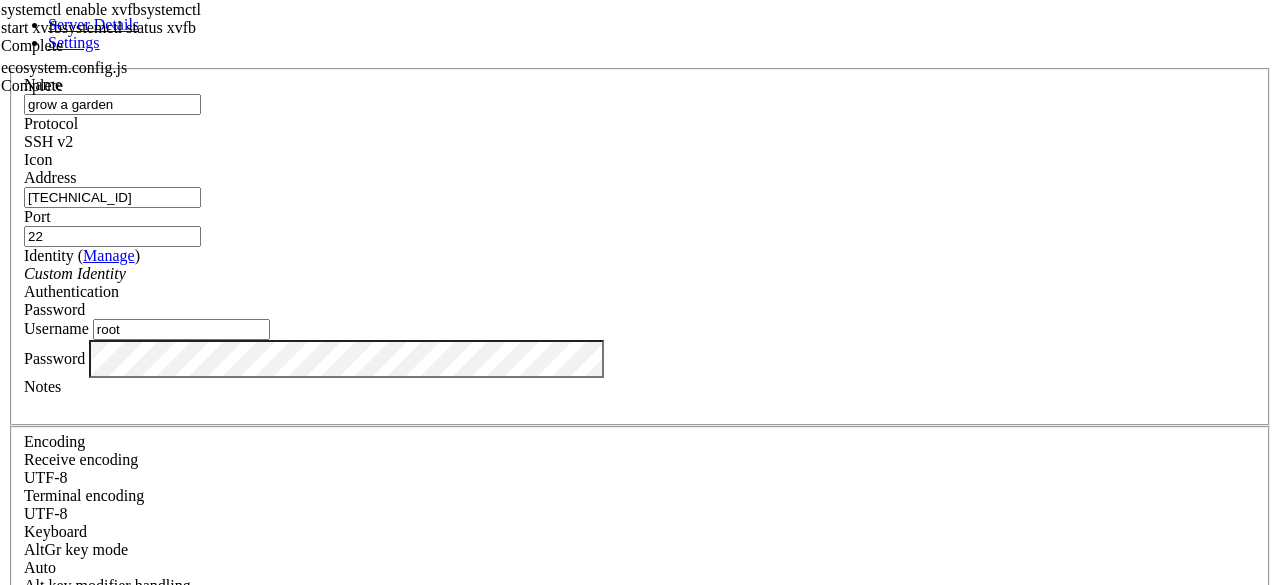 click on "Server Details
Settings
Name
grow a garden
Protocol
SSH v2
Icon" at bounding box center (640, 429) 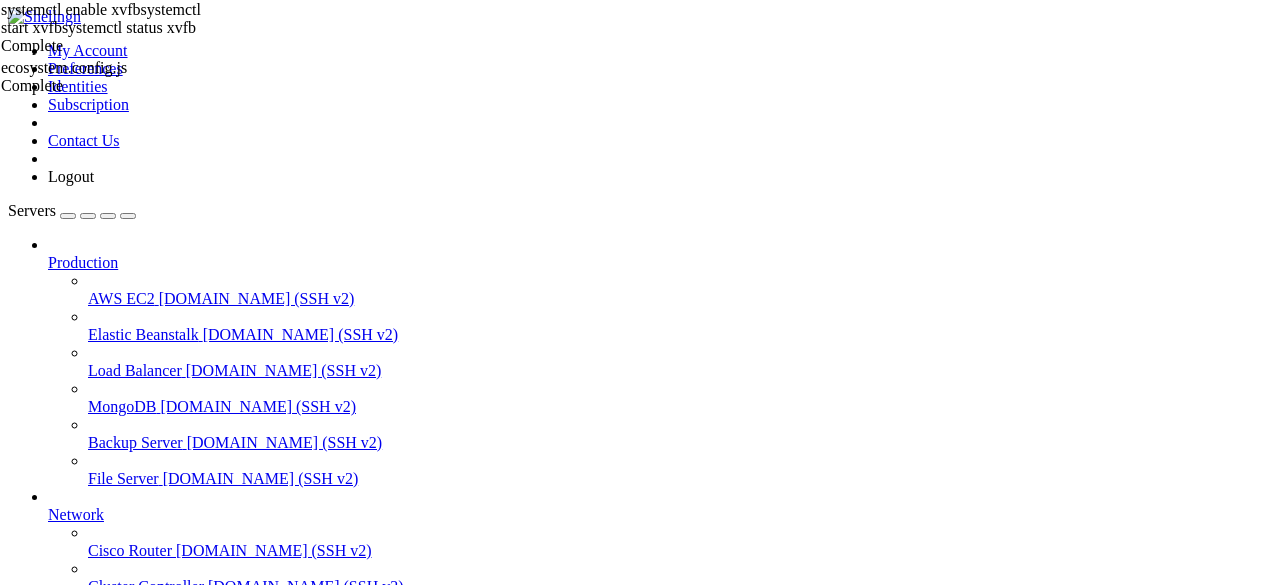 click on "grow a garden
" at bounding box center (660, 808) 